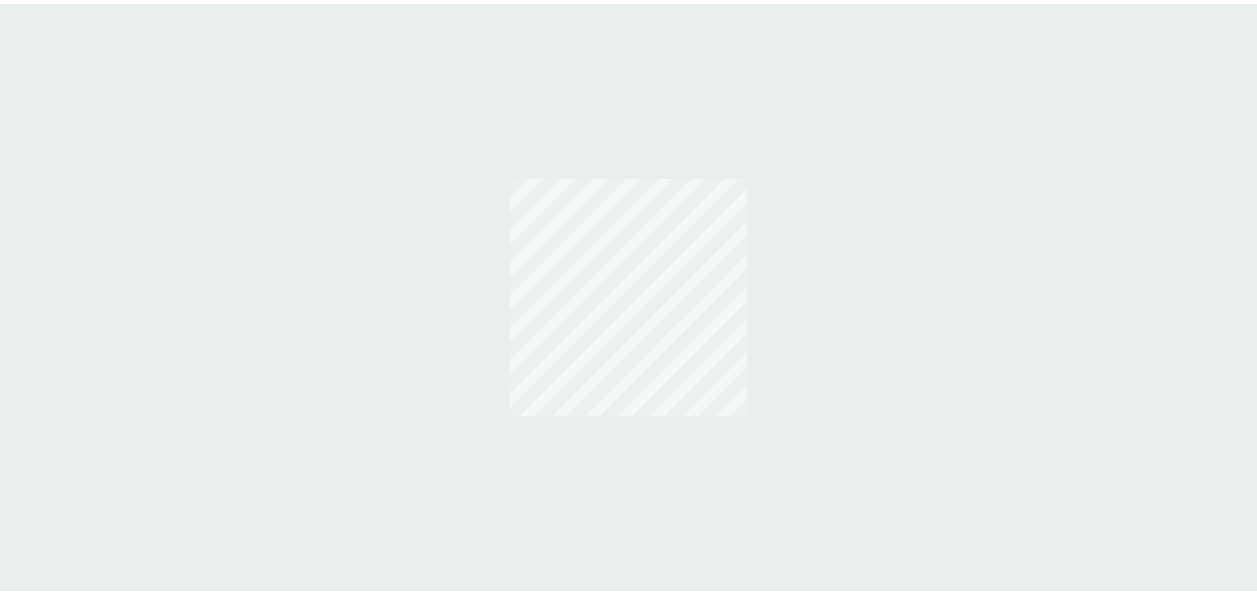 scroll, scrollTop: 0, scrollLeft: 0, axis: both 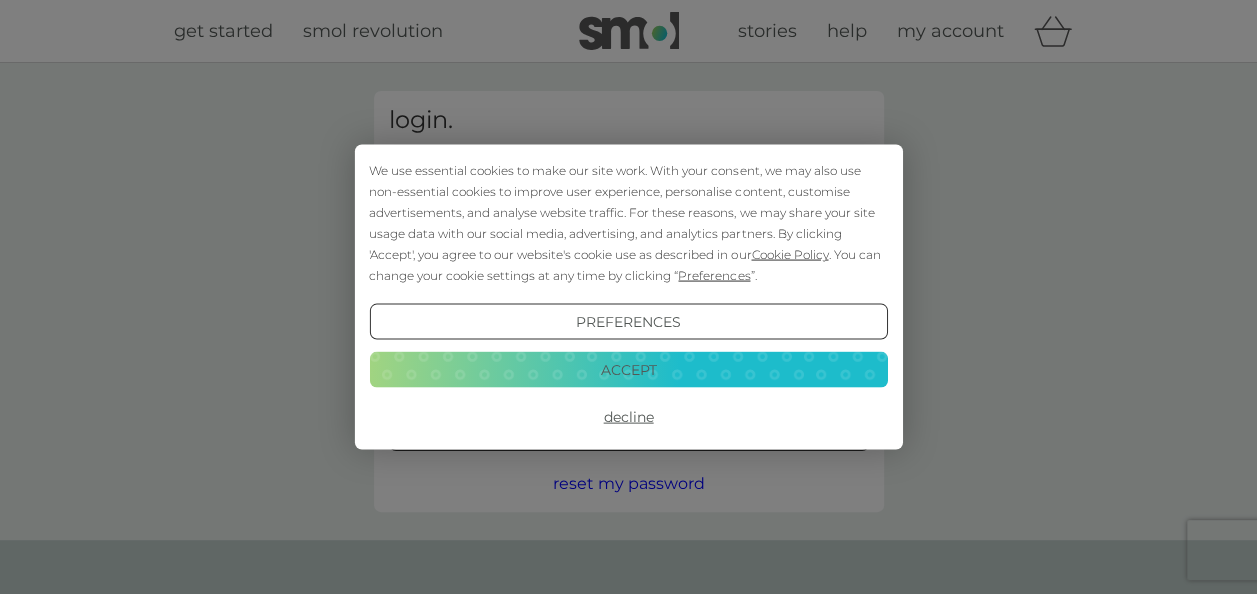 type on "cathdempsey@hotmail.com" 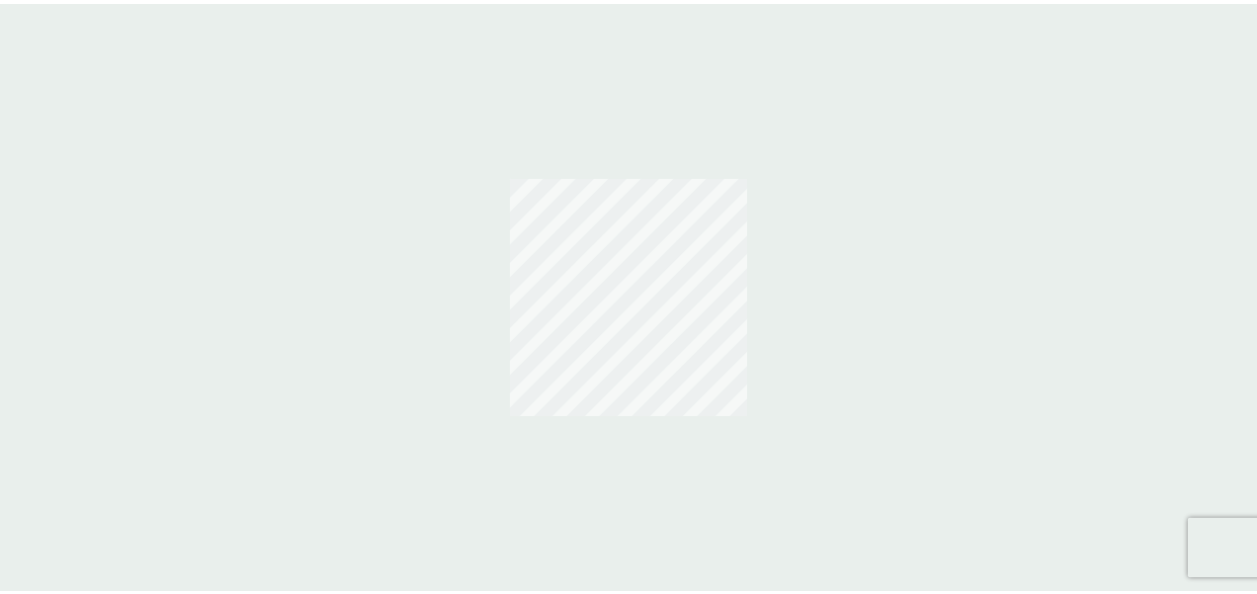 scroll, scrollTop: 0, scrollLeft: 0, axis: both 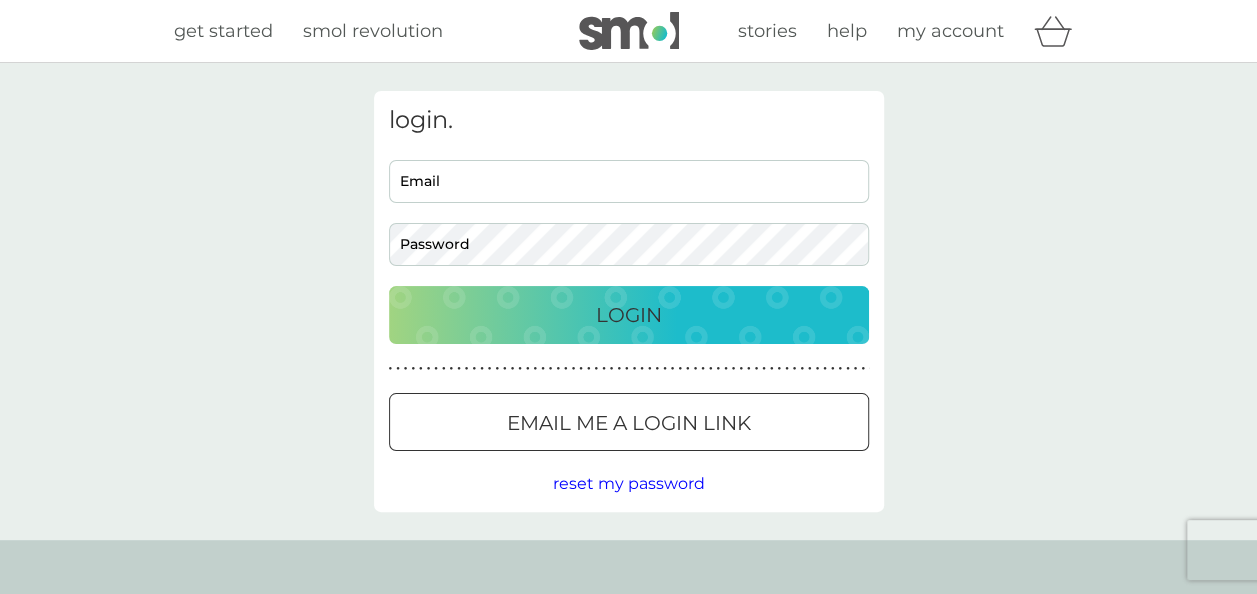 type on "cathdempsey@hotmail.com" 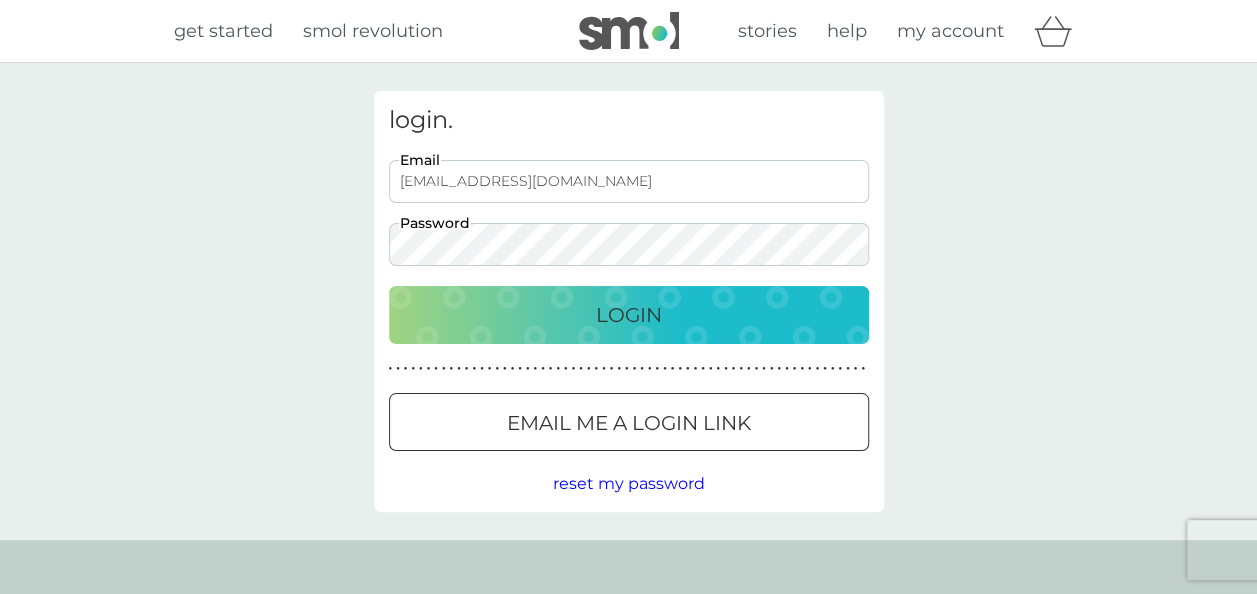 click on "Login" at bounding box center [629, 315] 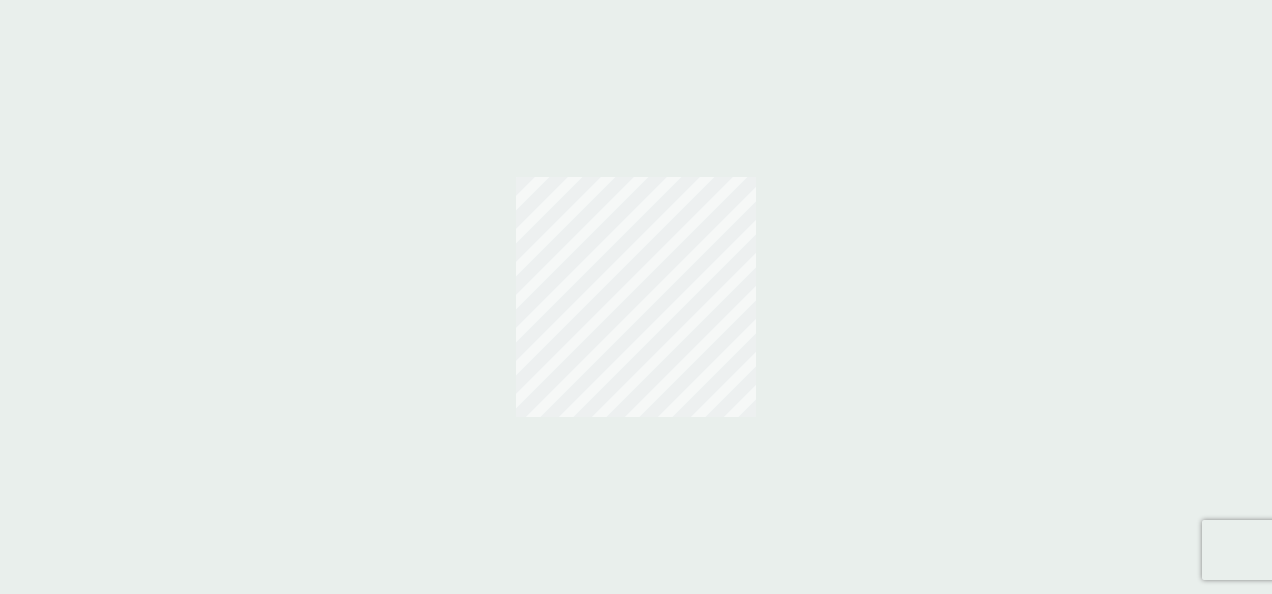 scroll, scrollTop: 0, scrollLeft: 0, axis: both 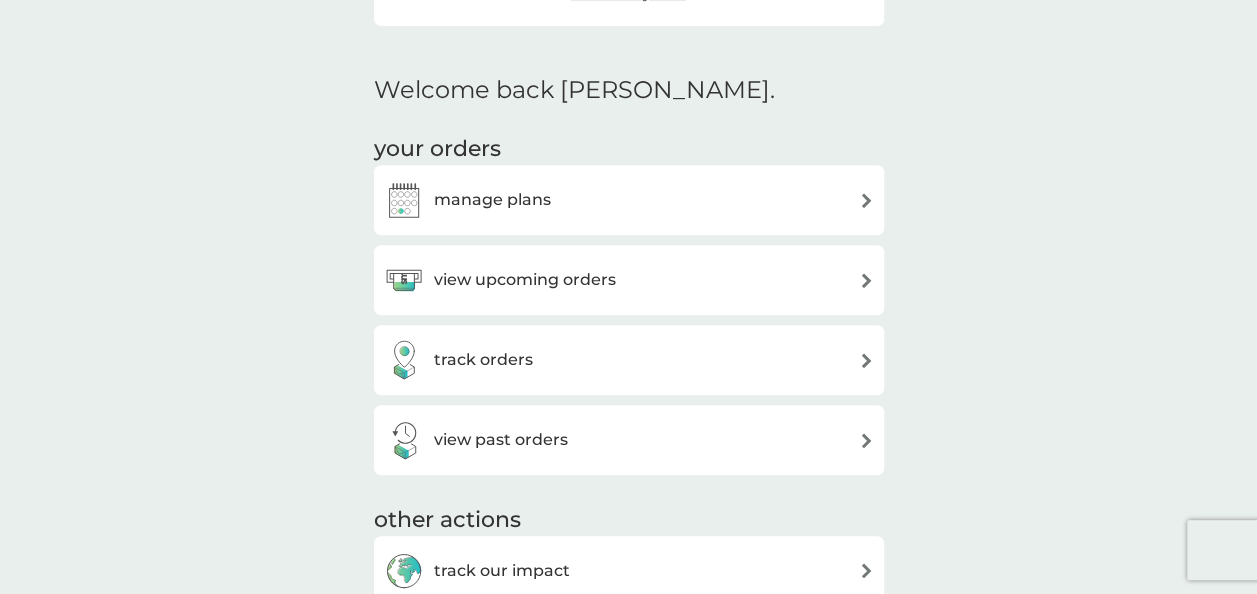 click on "view upcoming orders" at bounding box center (525, 280) 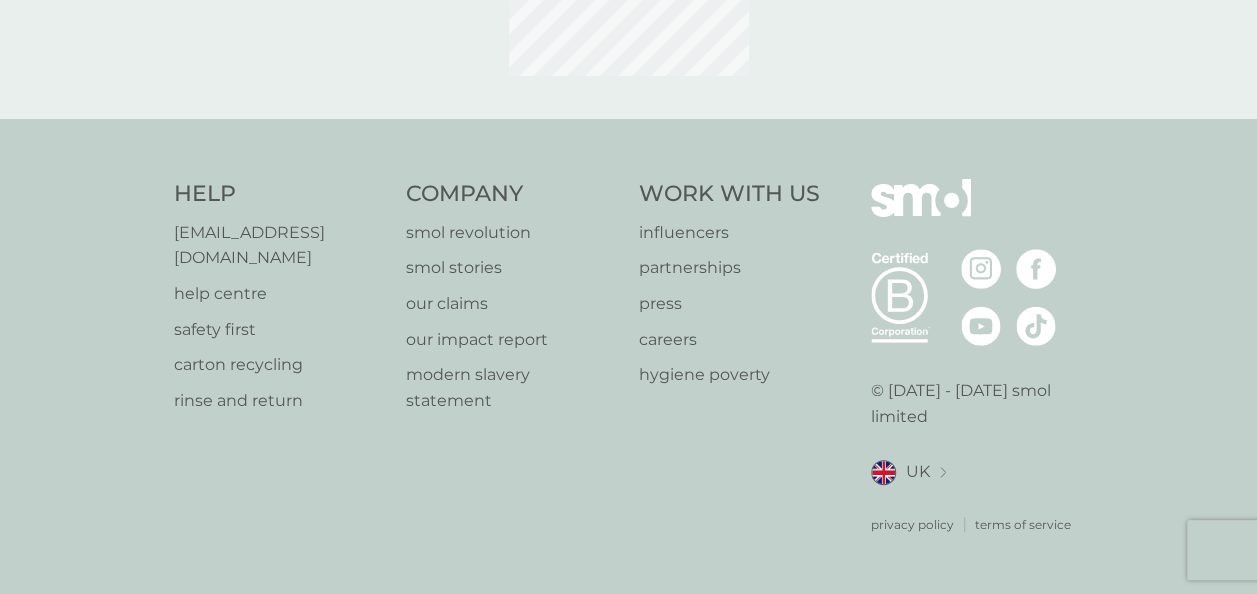scroll, scrollTop: 0, scrollLeft: 0, axis: both 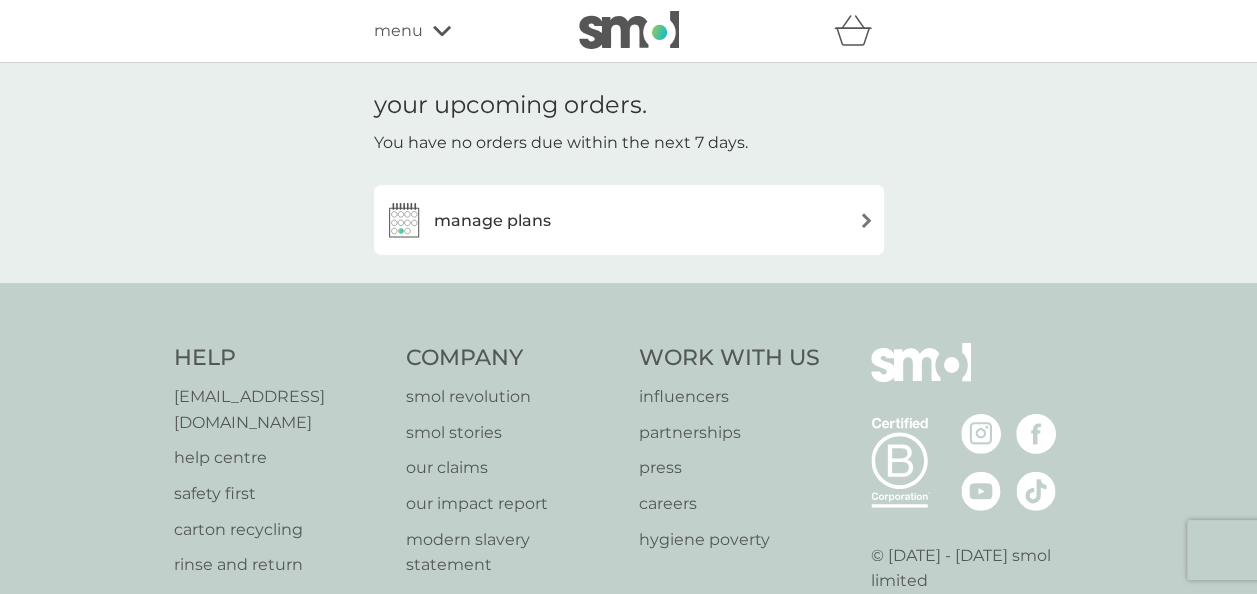 click on "manage plans" at bounding box center (492, 221) 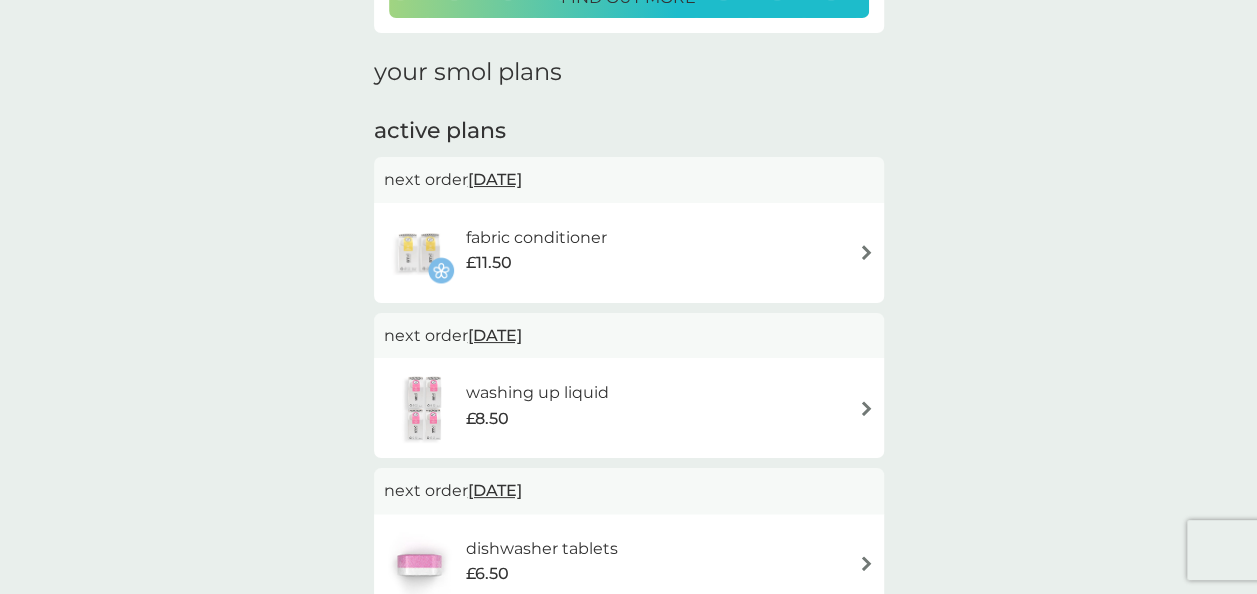 scroll, scrollTop: 300, scrollLeft: 0, axis: vertical 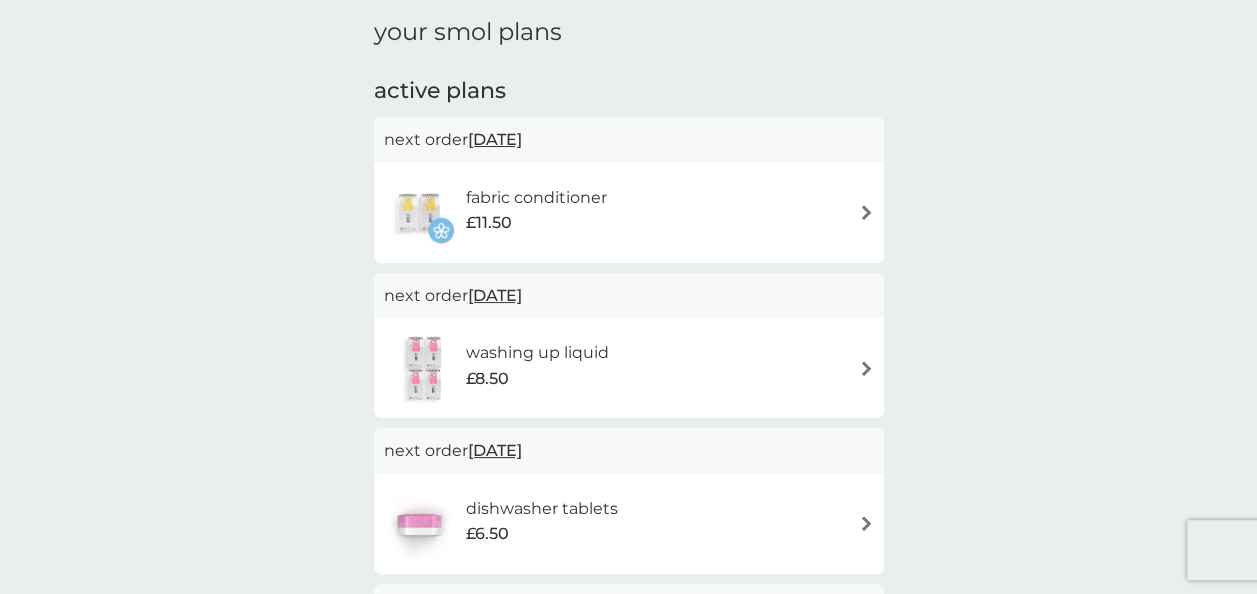 click on "[DATE]" at bounding box center [495, 295] 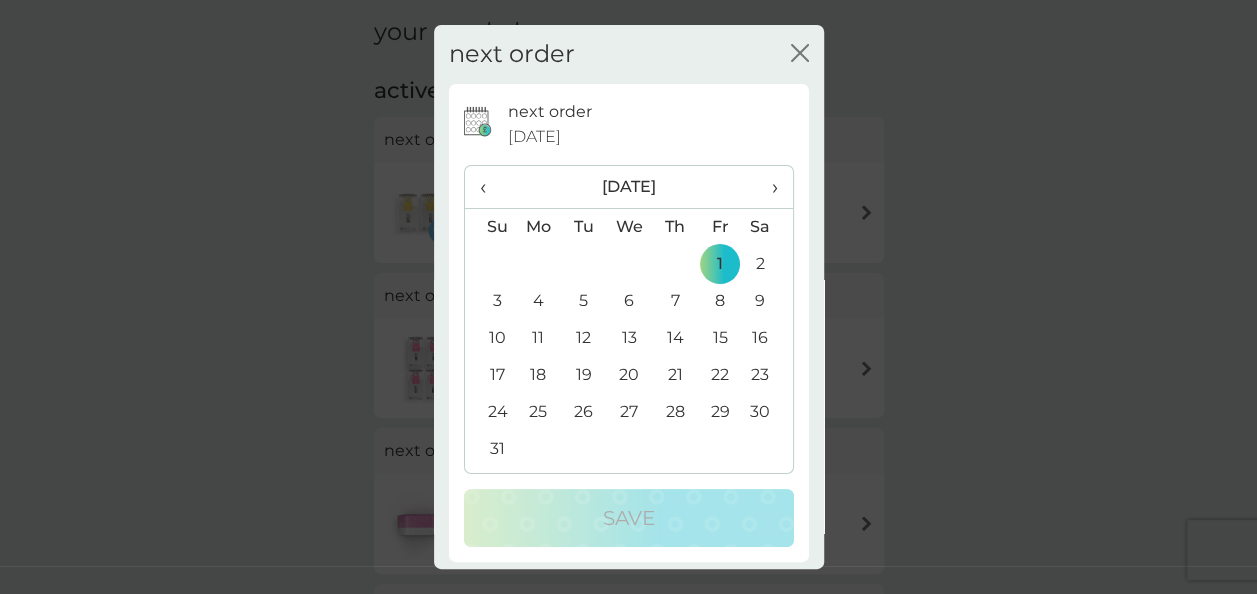 click on "next order close next order [DATE] ‹ [DATE] › Su Mo Tu We Th Fr Sa 27 28 29 30 31 1 2 3 4 5 6 7 8 9 10 11 12 13 14 15 16 17 18 19 20 21 22 23 24 25 26 27 28 29 30 31 1 2 3 4 5 6 Save" at bounding box center (628, 297) 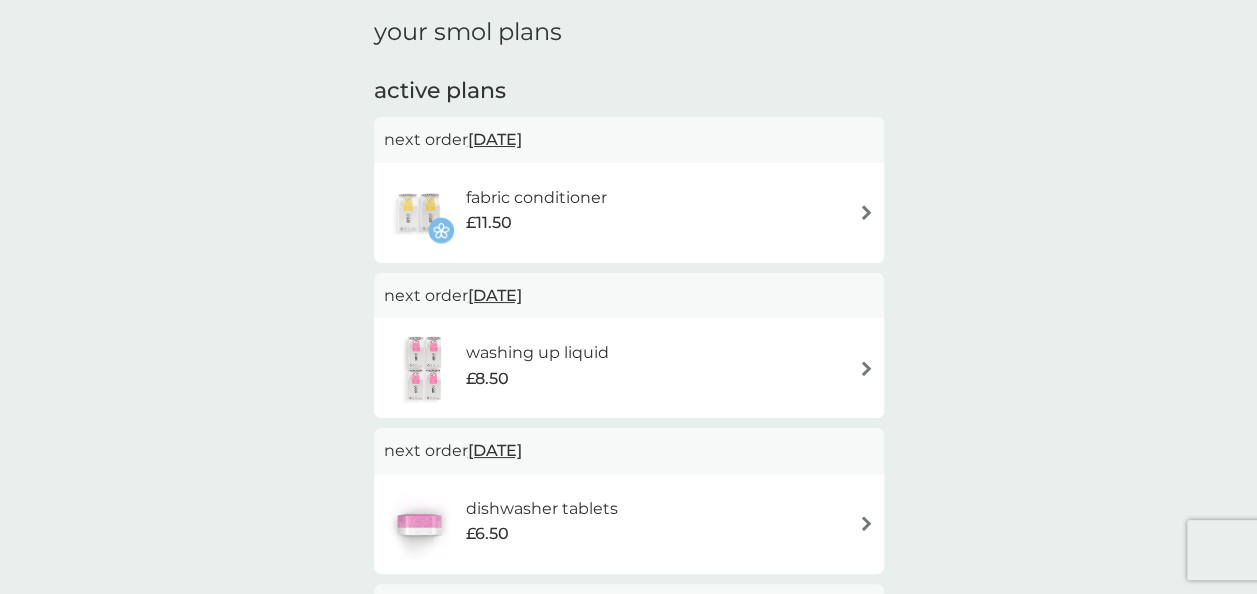 click at bounding box center [866, 368] 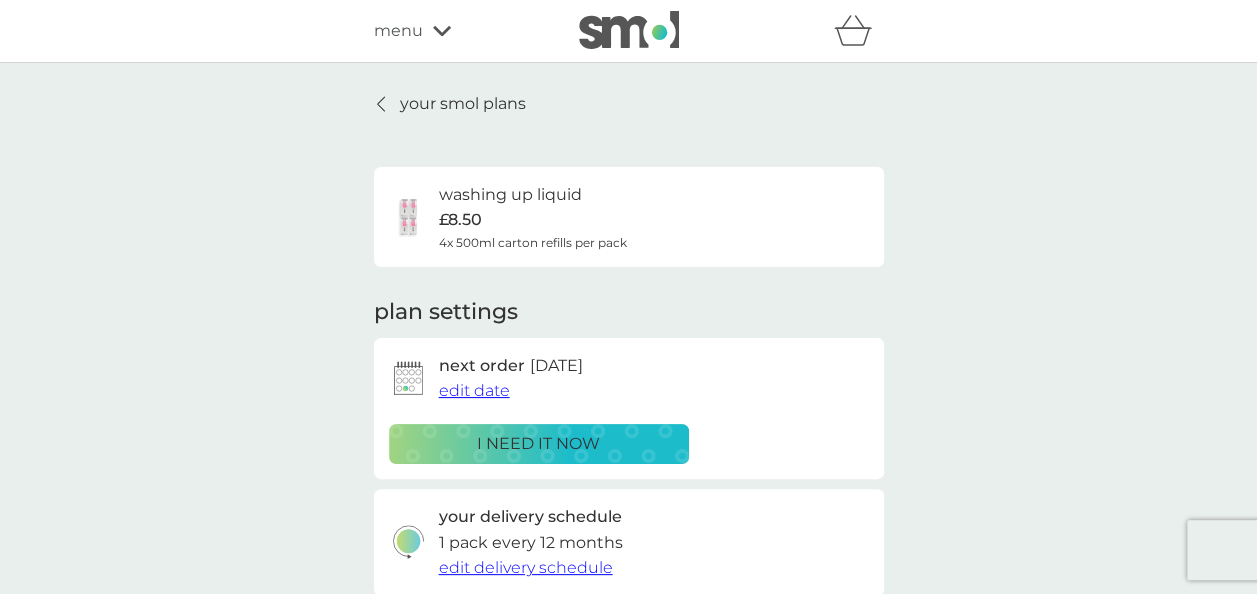 scroll, scrollTop: 100, scrollLeft: 0, axis: vertical 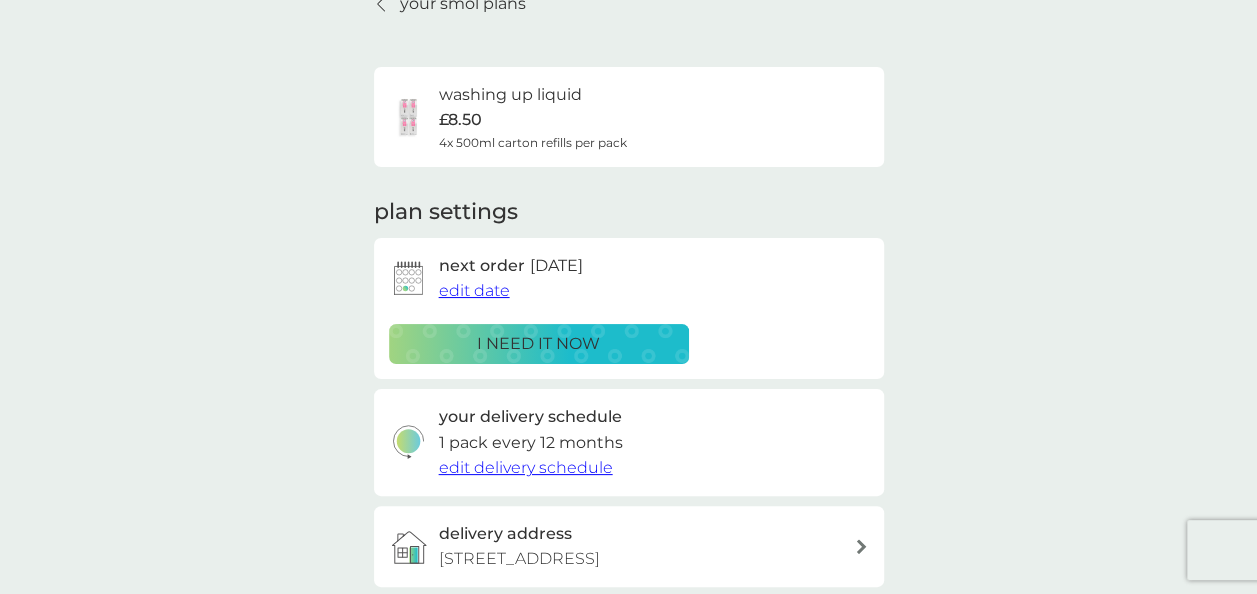 click on "i need it now" at bounding box center (538, 344) 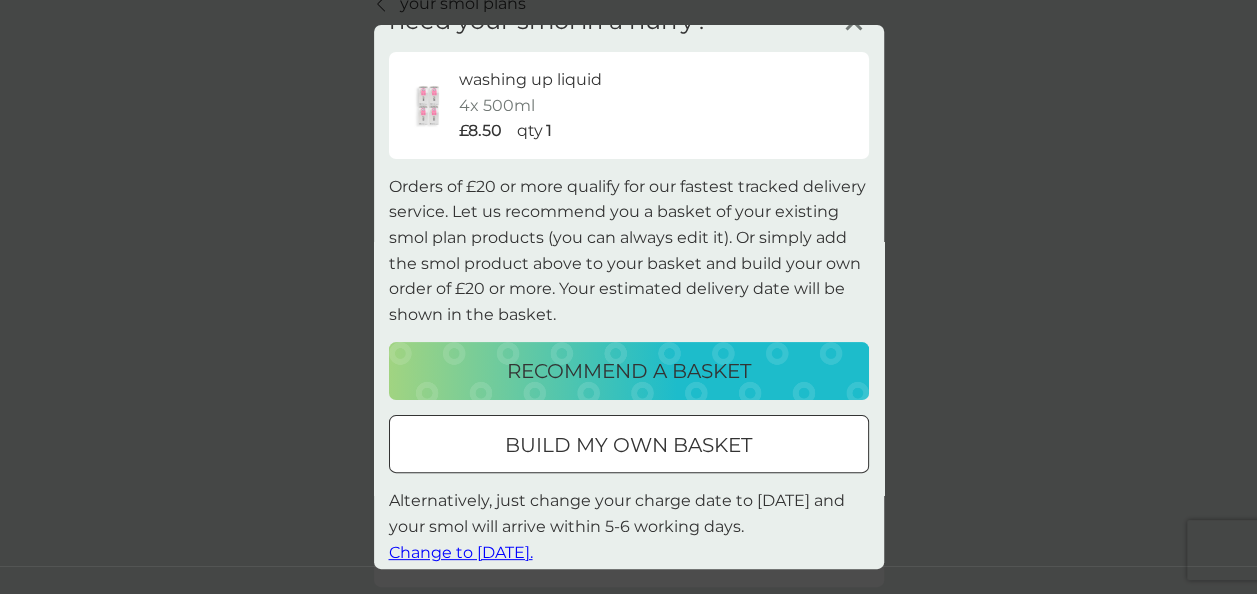 scroll, scrollTop: 54, scrollLeft: 0, axis: vertical 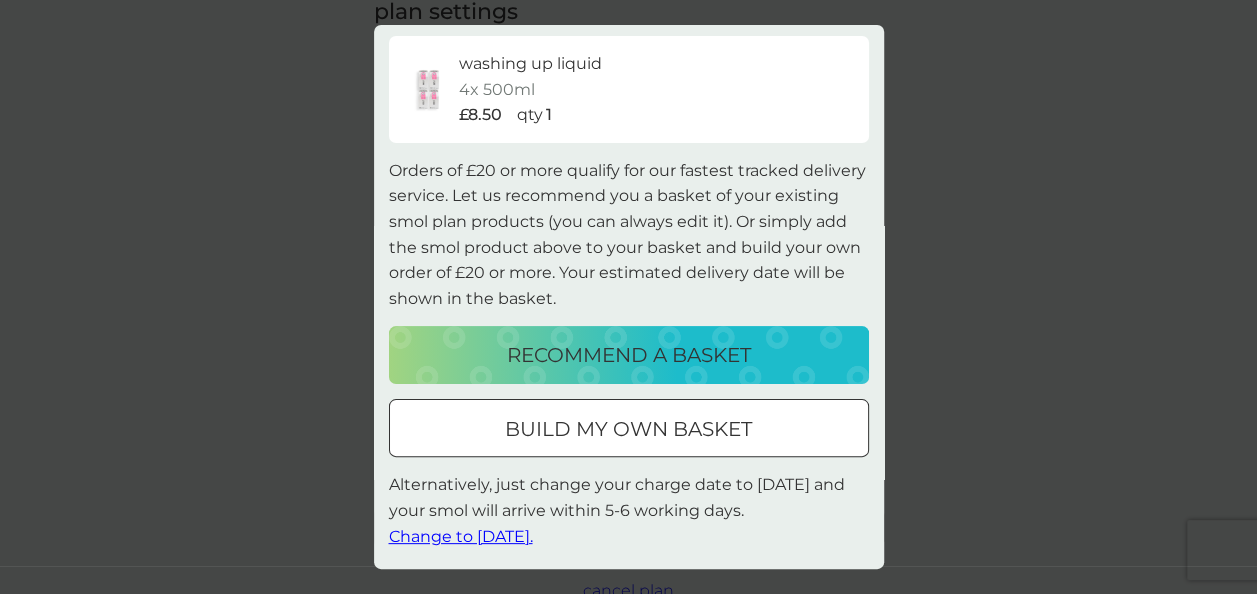 click on "build my own basket" at bounding box center [628, 429] 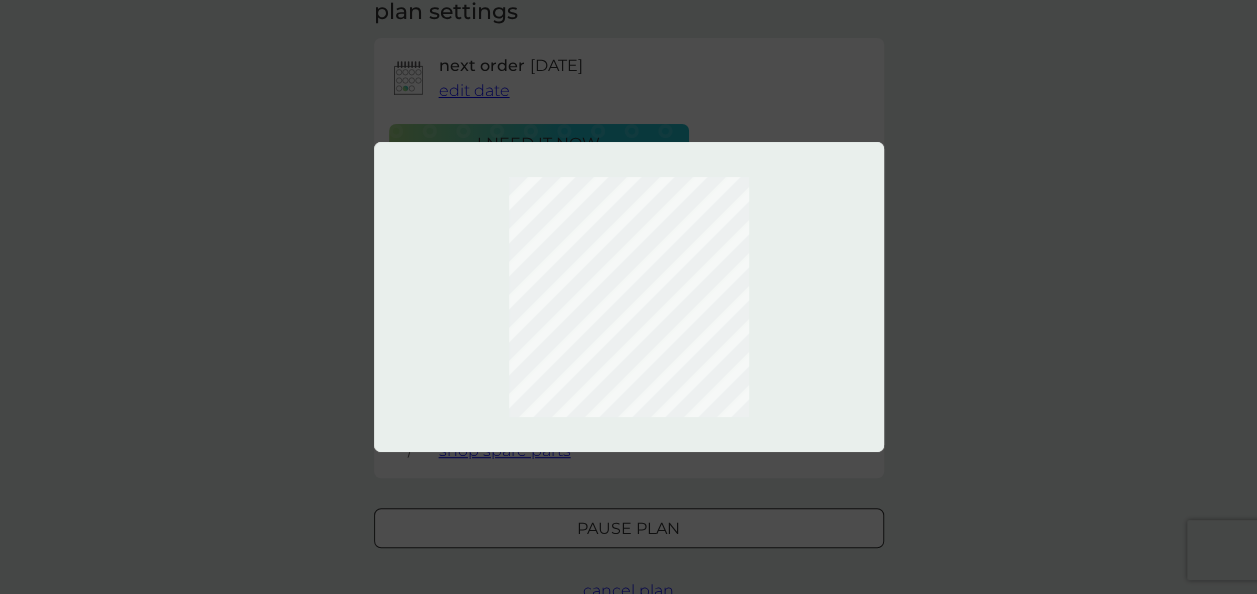 scroll, scrollTop: 0, scrollLeft: 0, axis: both 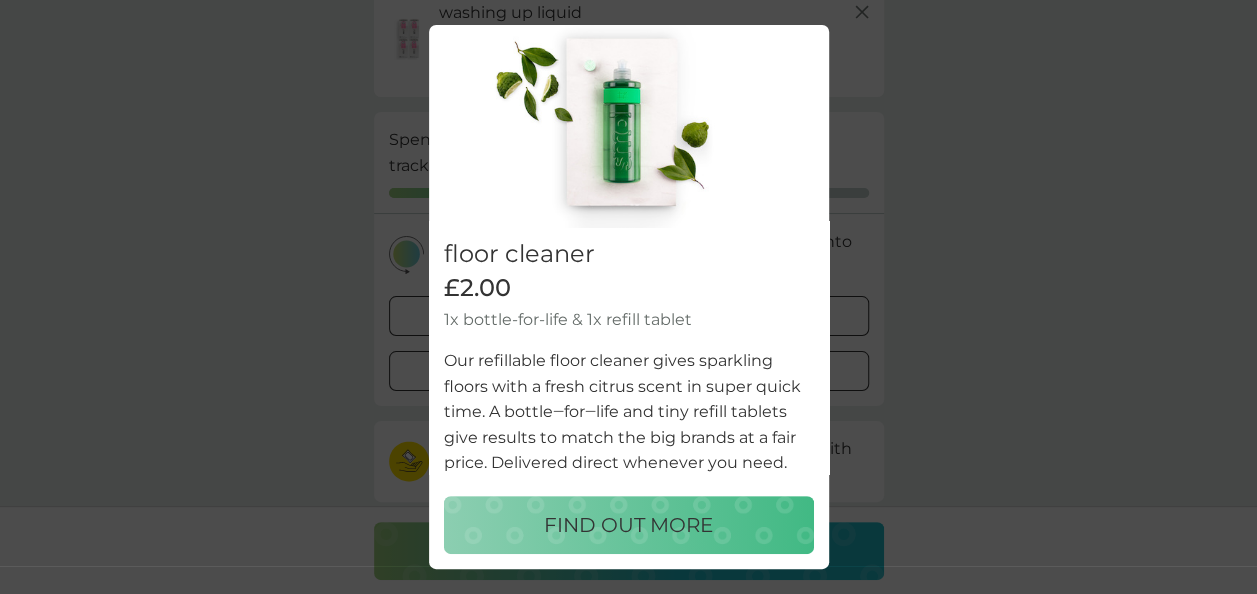 click on "would you also like ... close floor cleaner £2.00 1x bottle-for-life & 1x refill tablet Our refillable floor cleaner gives sparkling floors with a fresh citrus scent in super quick time. A bottle‒for‒life and tiny refill tablets give results to match the big brands at a fair price. Delivered direct whenever you need. FIND OUT MORE" at bounding box center [628, 297] 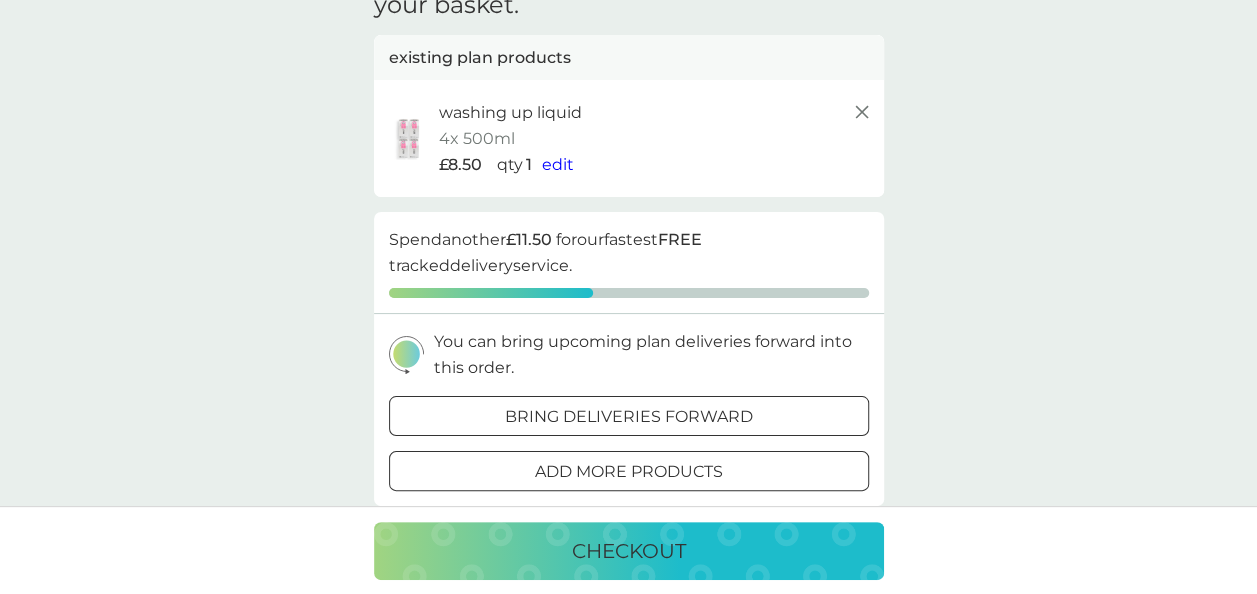 scroll, scrollTop: 0, scrollLeft: 0, axis: both 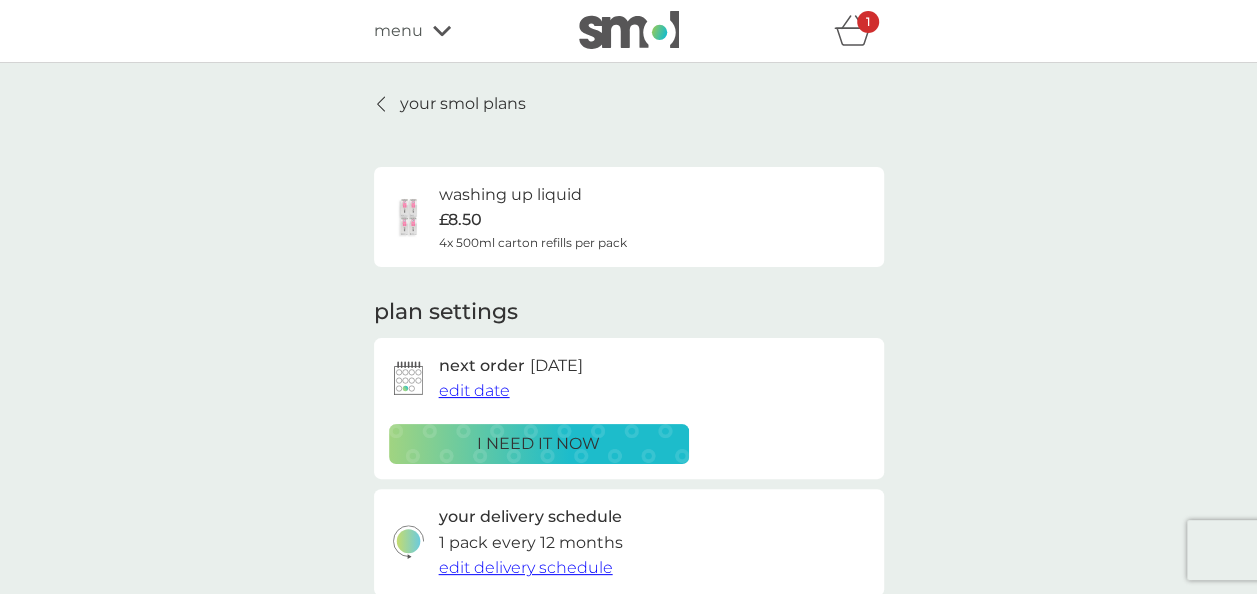 click on "i need it now" at bounding box center [538, 444] 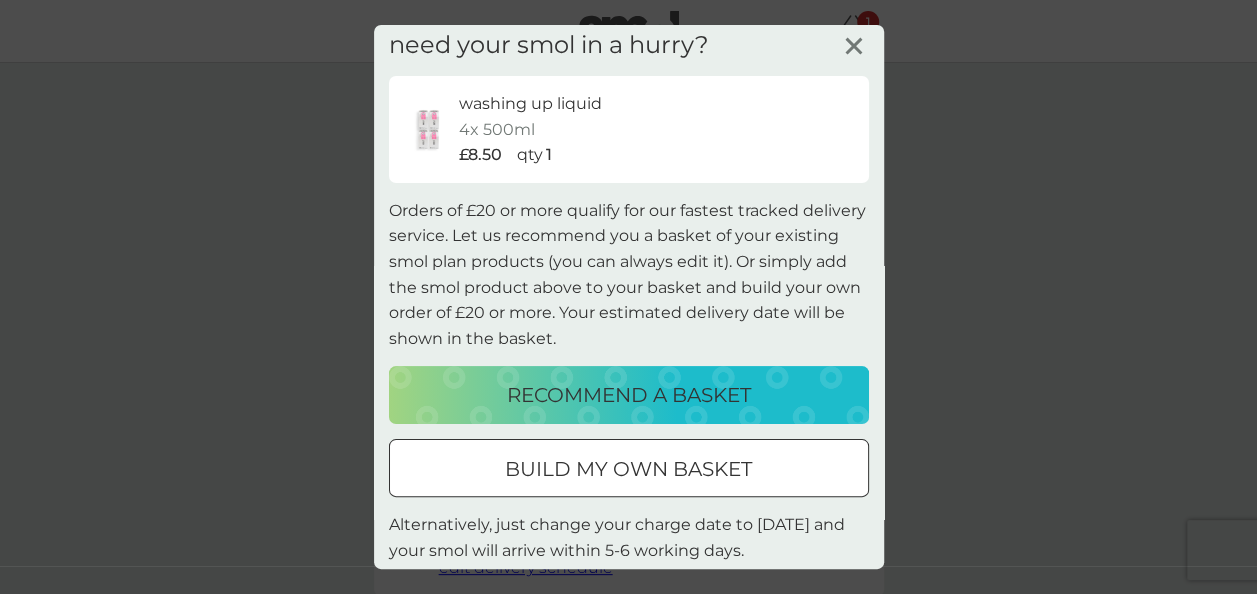 scroll, scrollTop: 0, scrollLeft: 0, axis: both 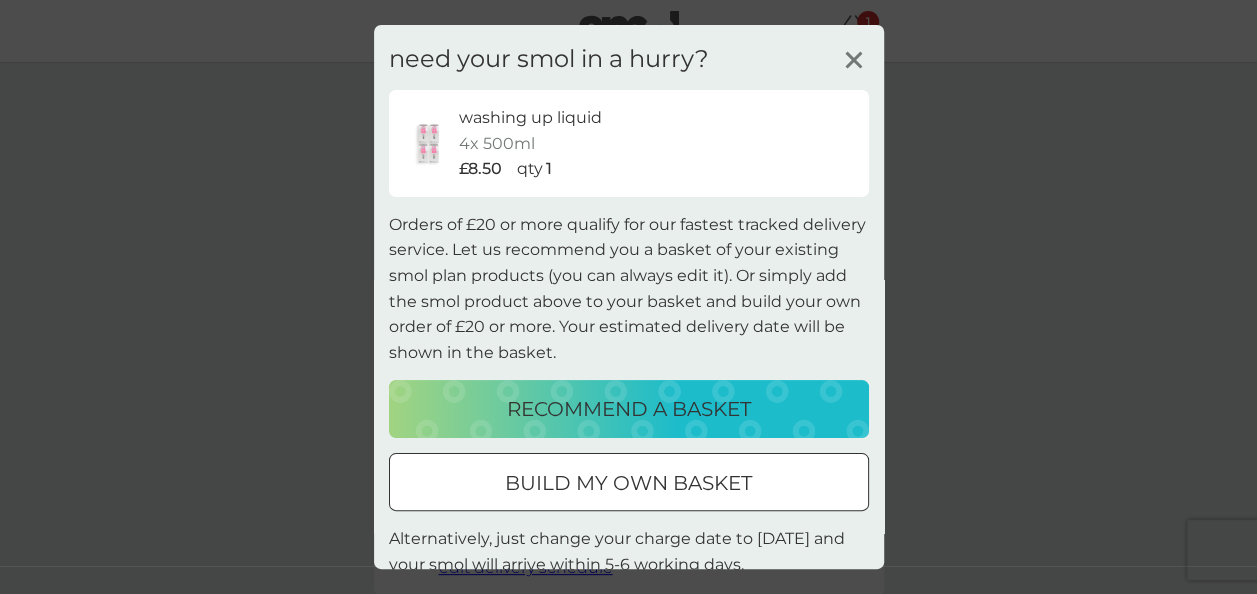 click on "recommend a basket" at bounding box center (629, 409) 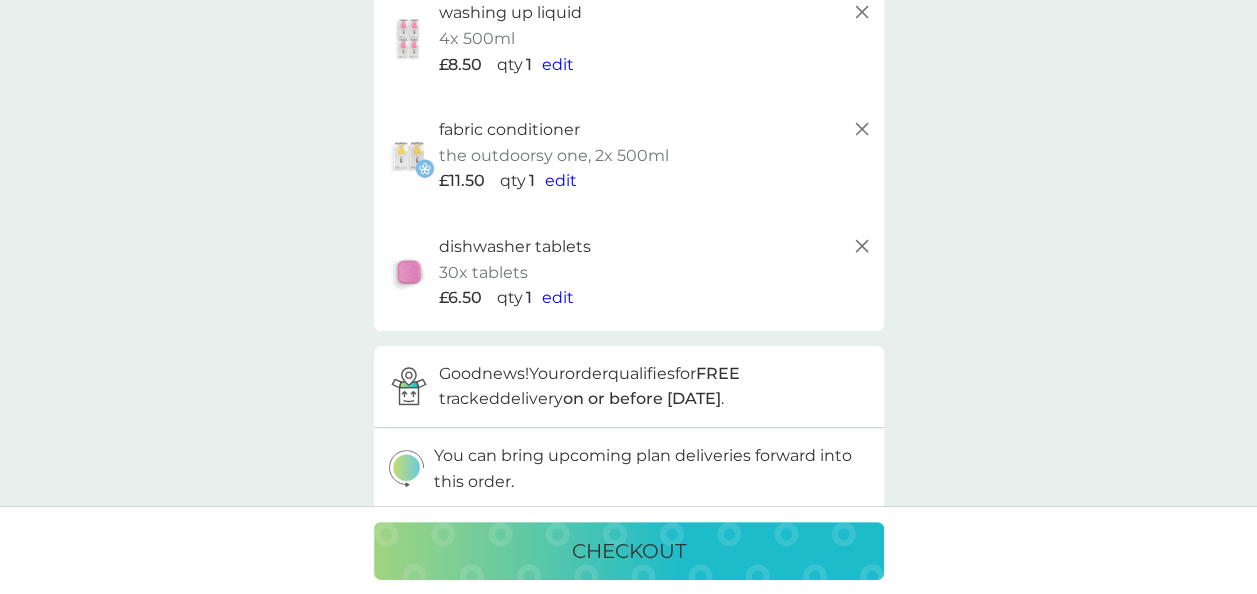 scroll, scrollTop: 100, scrollLeft: 0, axis: vertical 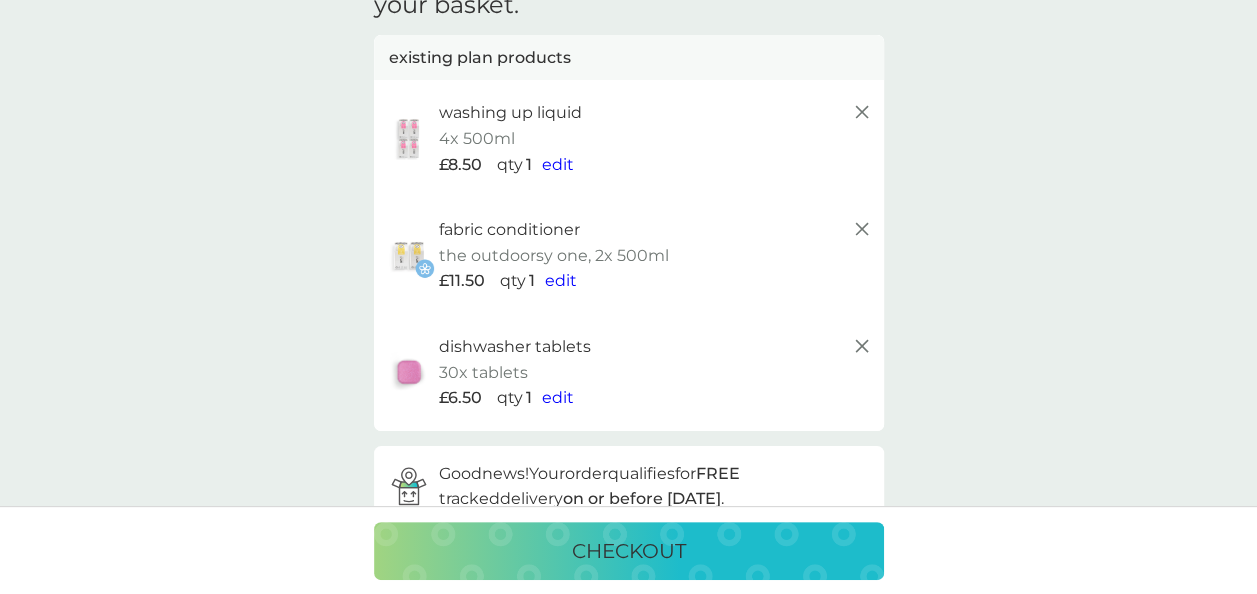 click 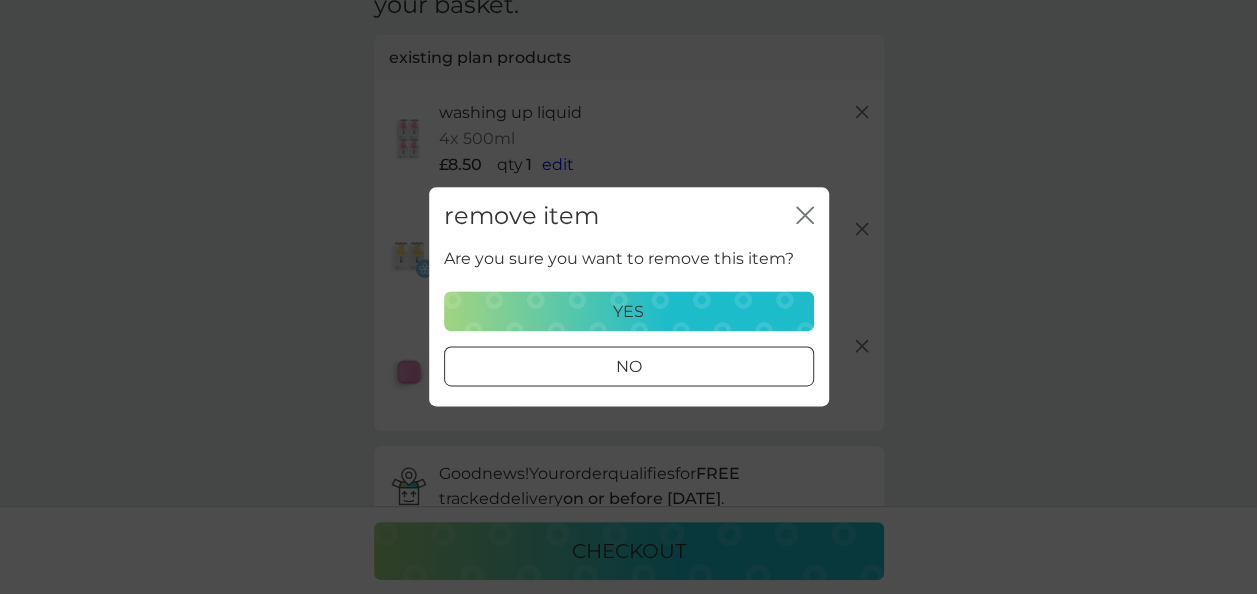 click on "yes" at bounding box center (629, 312) 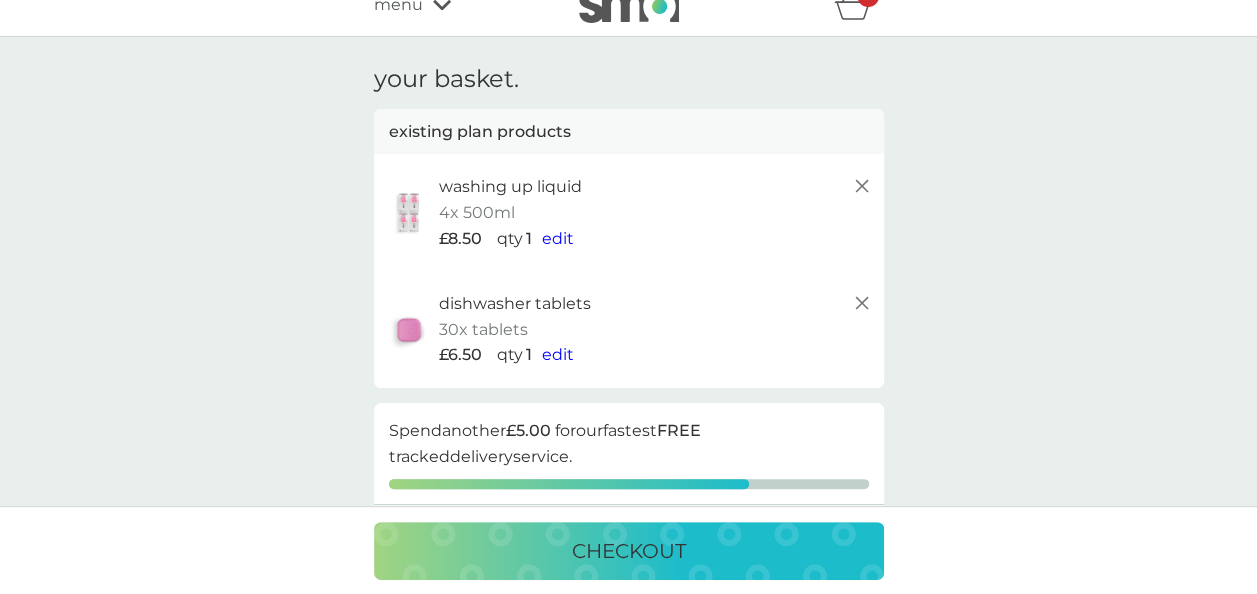 scroll, scrollTop: 0, scrollLeft: 0, axis: both 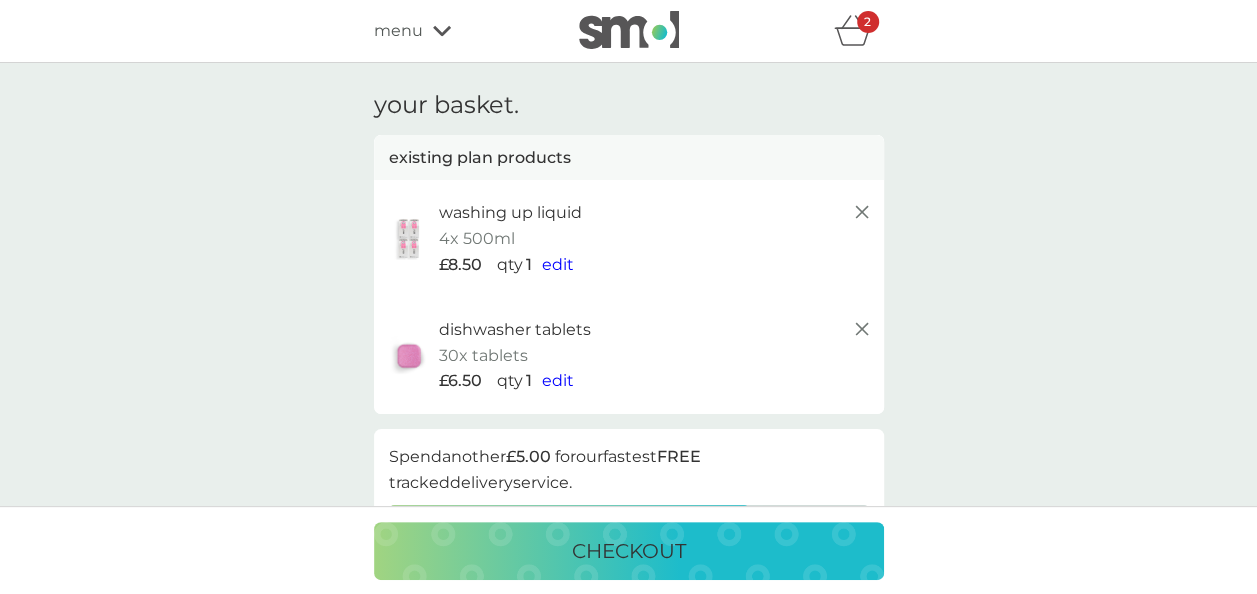click on "menu" at bounding box center [398, 31] 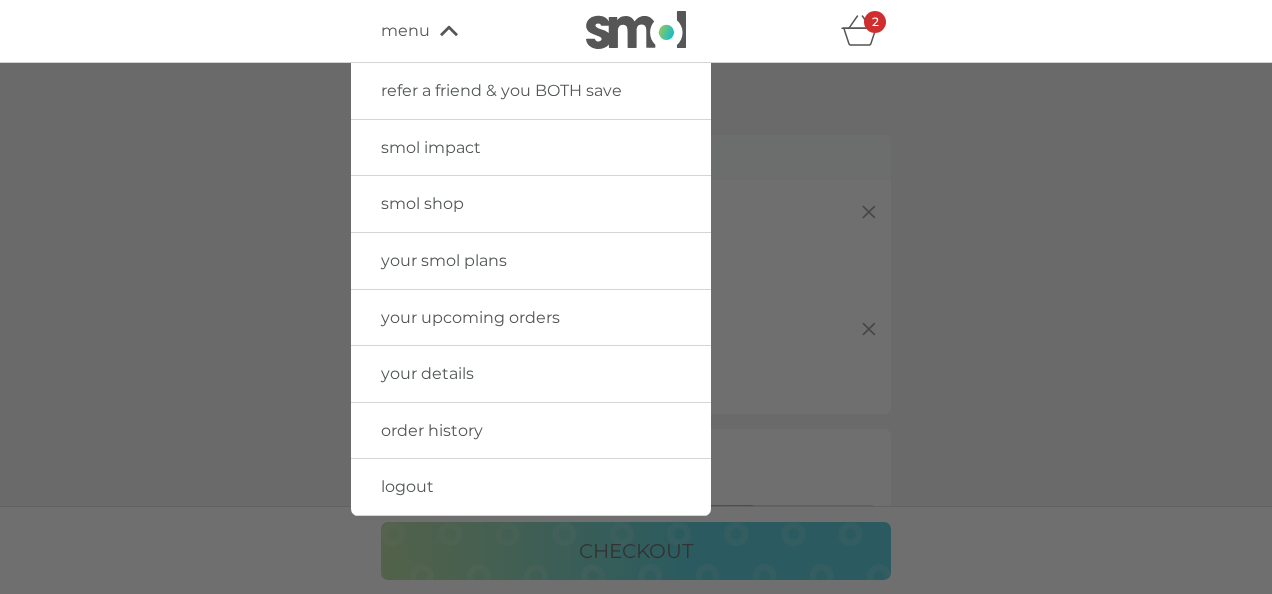 click on "your upcoming orders" at bounding box center [470, 317] 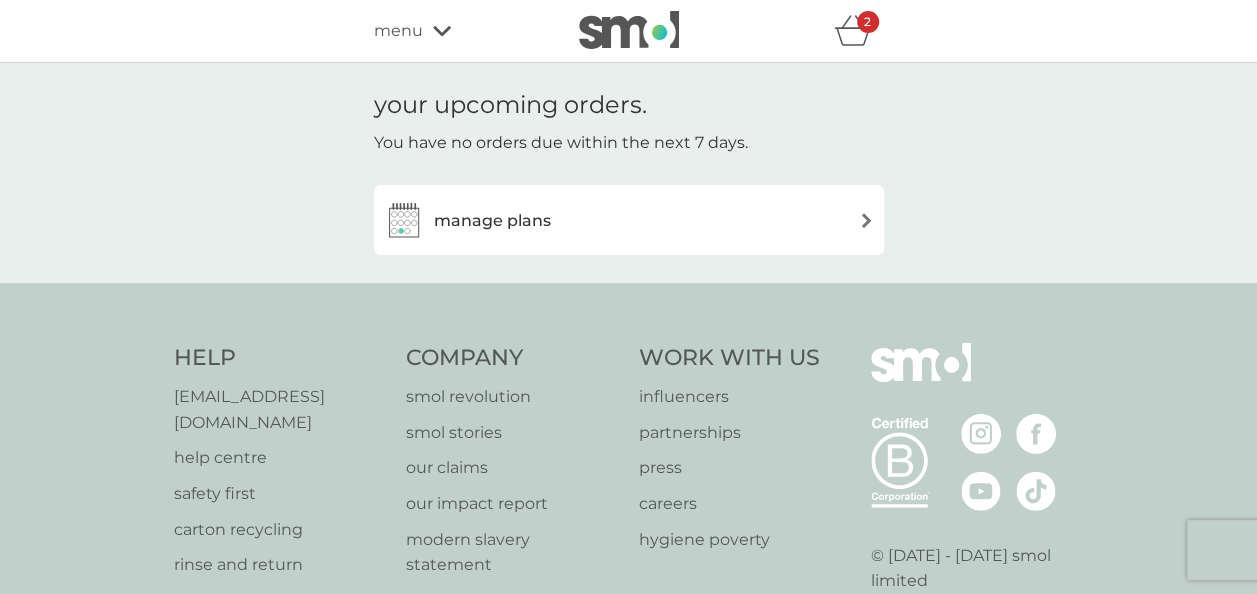 click on "manage plans" at bounding box center (492, 221) 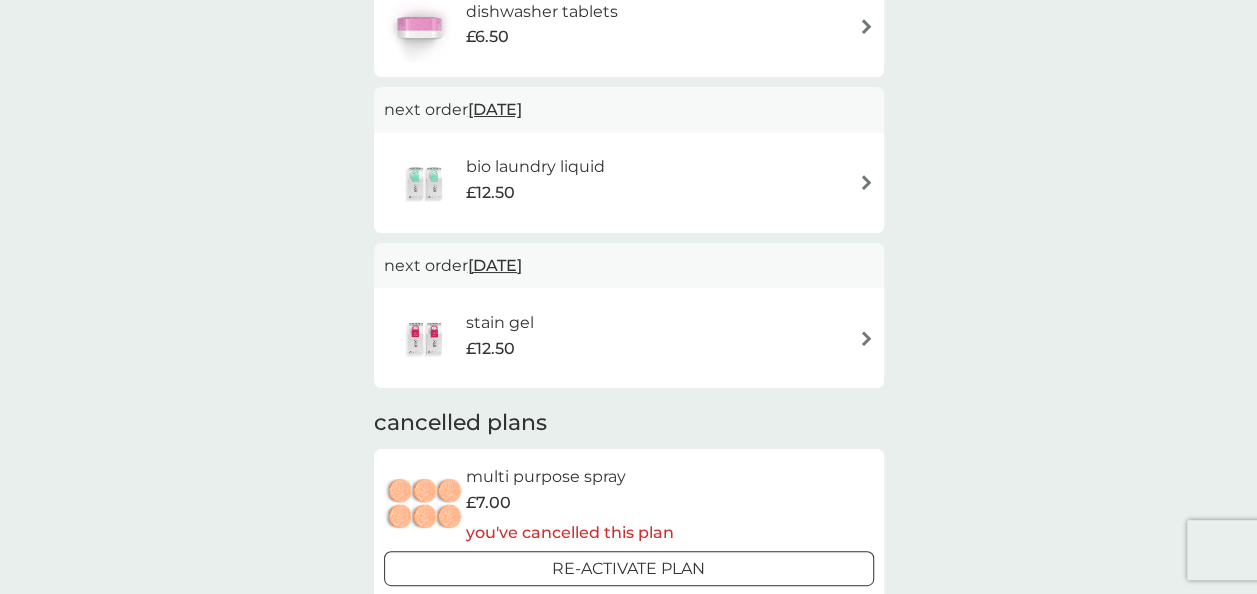 scroll, scrollTop: 800, scrollLeft: 0, axis: vertical 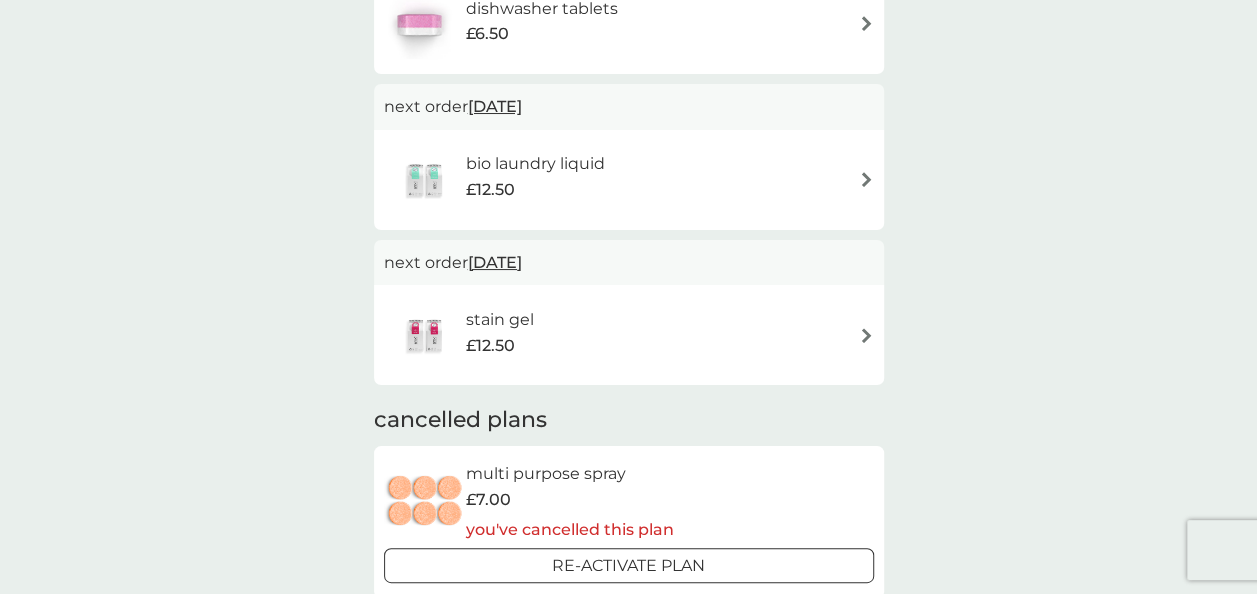 click on "£12.50" at bounding box center (500, 346) 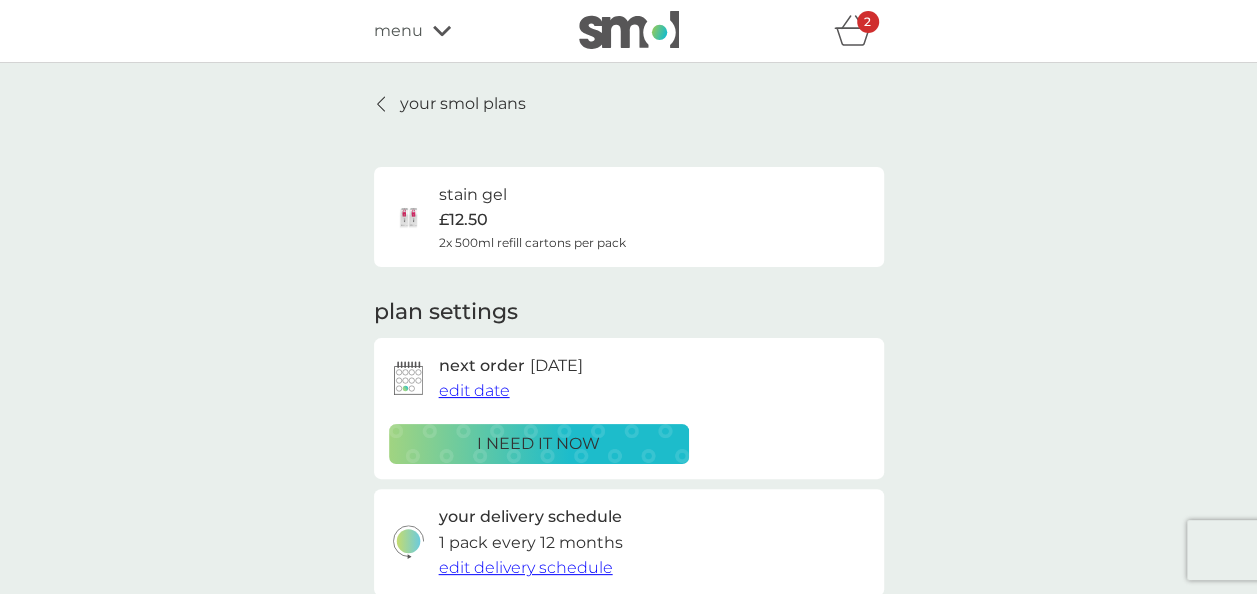 click on "i need it now" at bounding box center (538, 444) 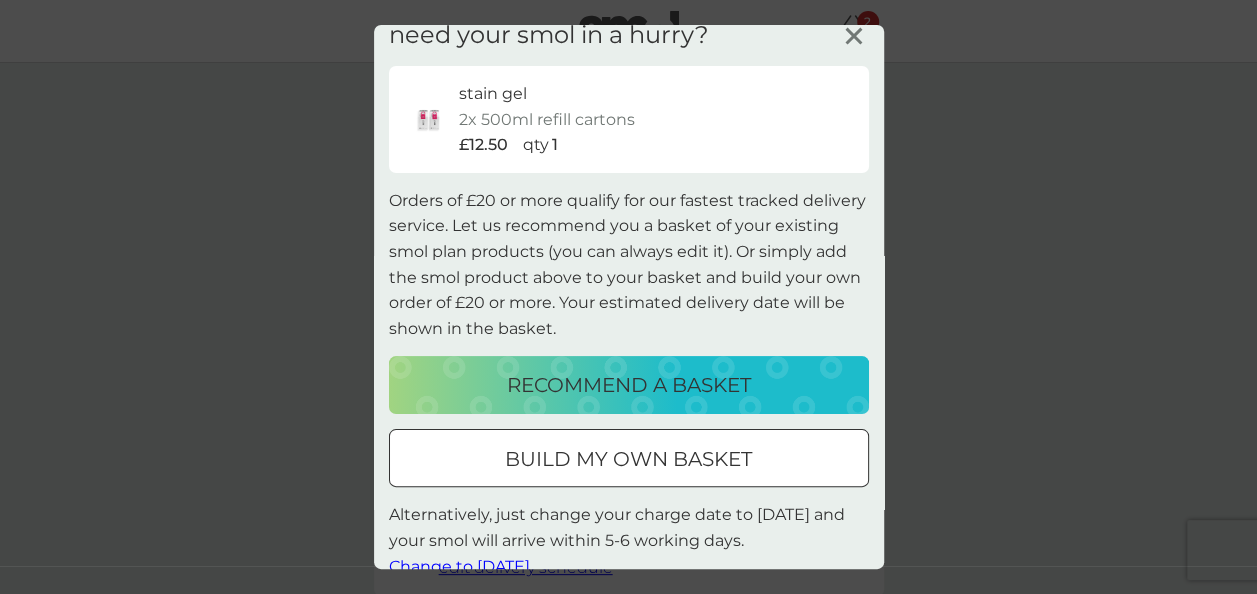 scroll, scrollTop: 0, scrollLeft: 0, axis: both 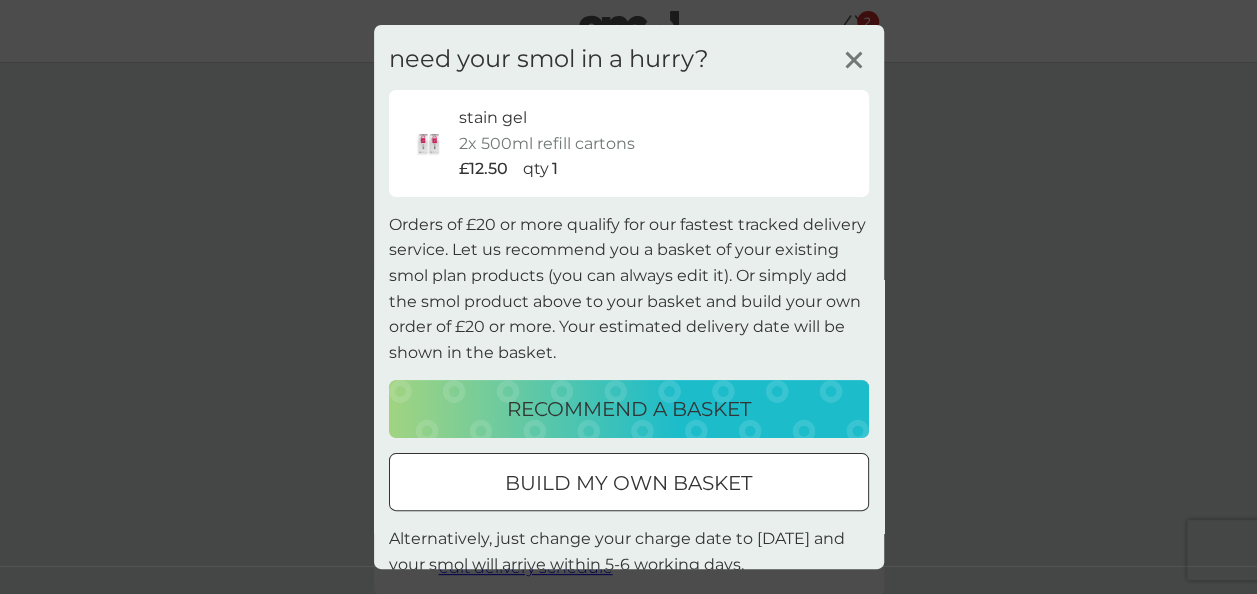click on "build my own basket" at bounding box center (628, 483) 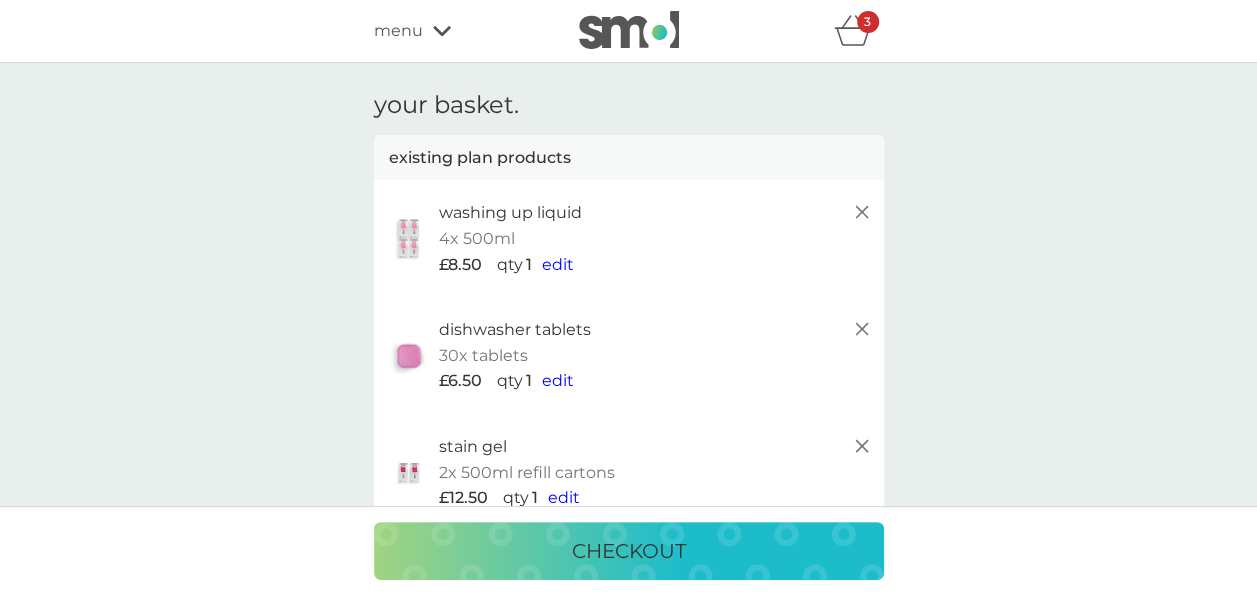 scroll, scrollTop: 100, scrollLeft: 0, axis: vertical 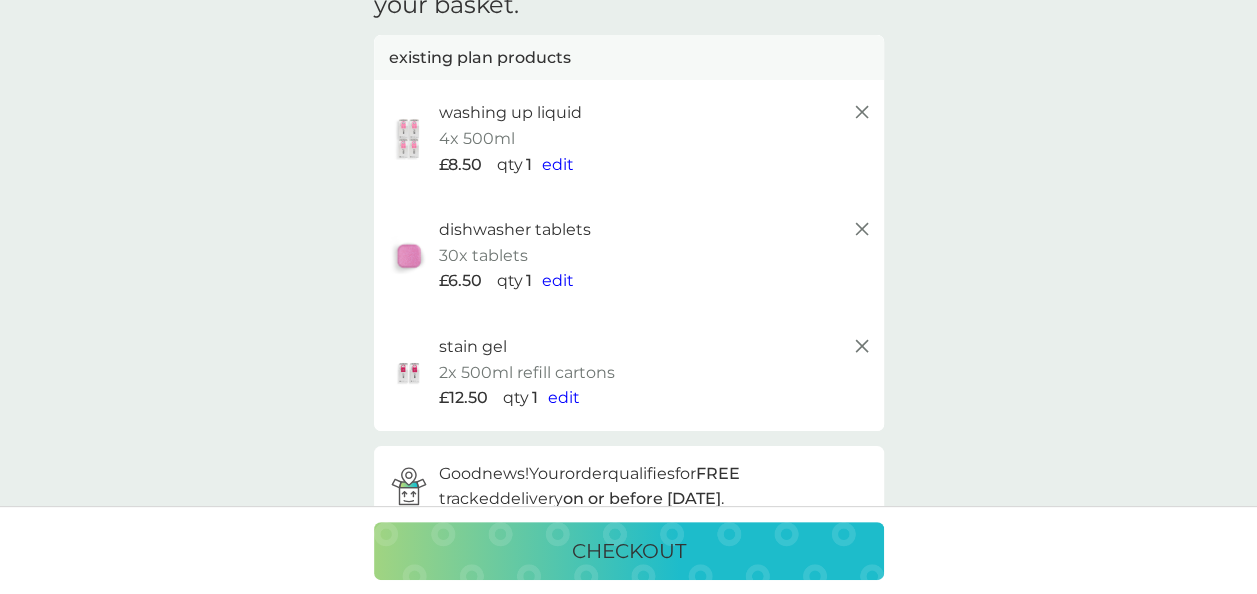 click on "checkout" at bounding box center (629, 551) 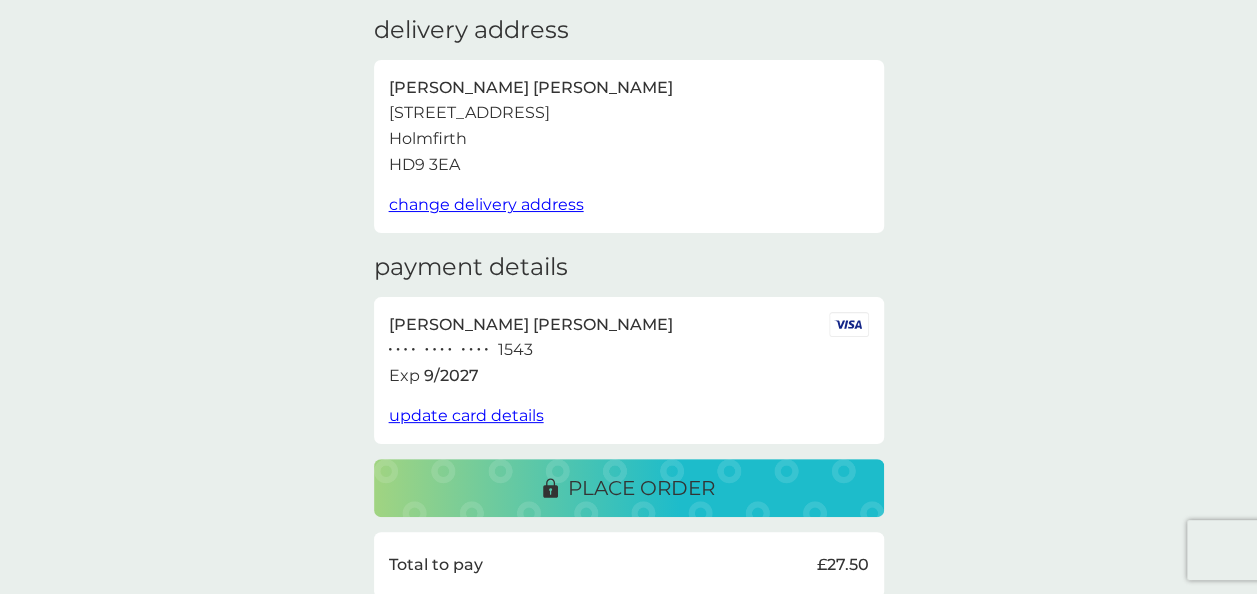 scroll, scrollTop: 100, scrollLeft: 0, axis: vertical 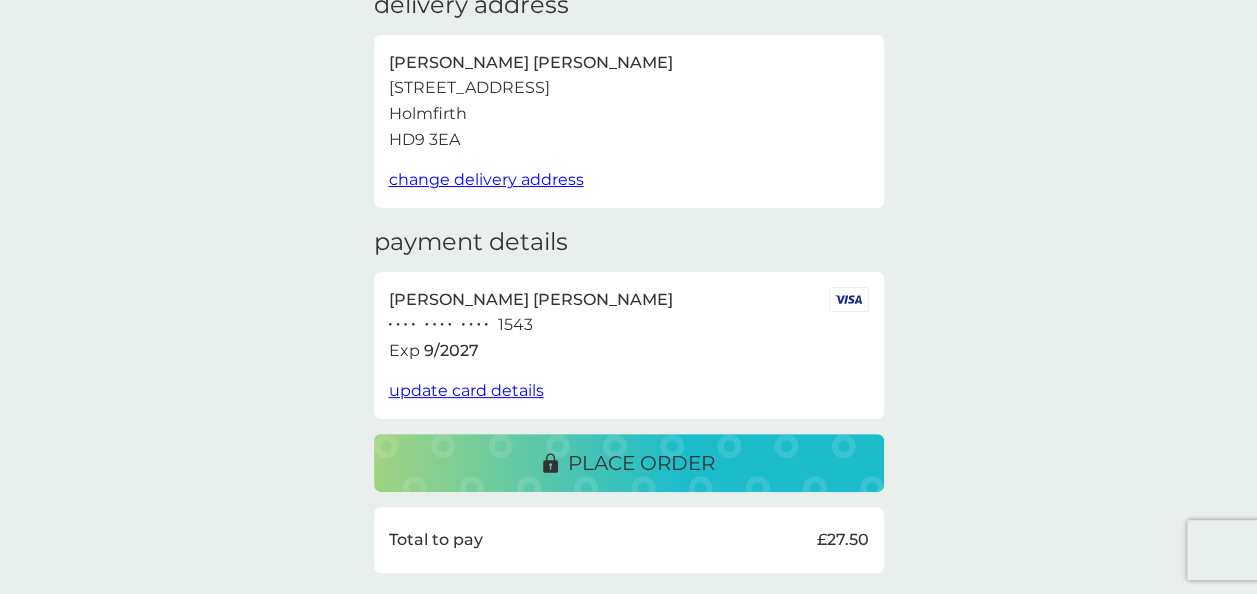 drag, startPoint x: 587, startPoint y: 456, endPoint x: 1180, endPoint y: 416, distance: 594.34753 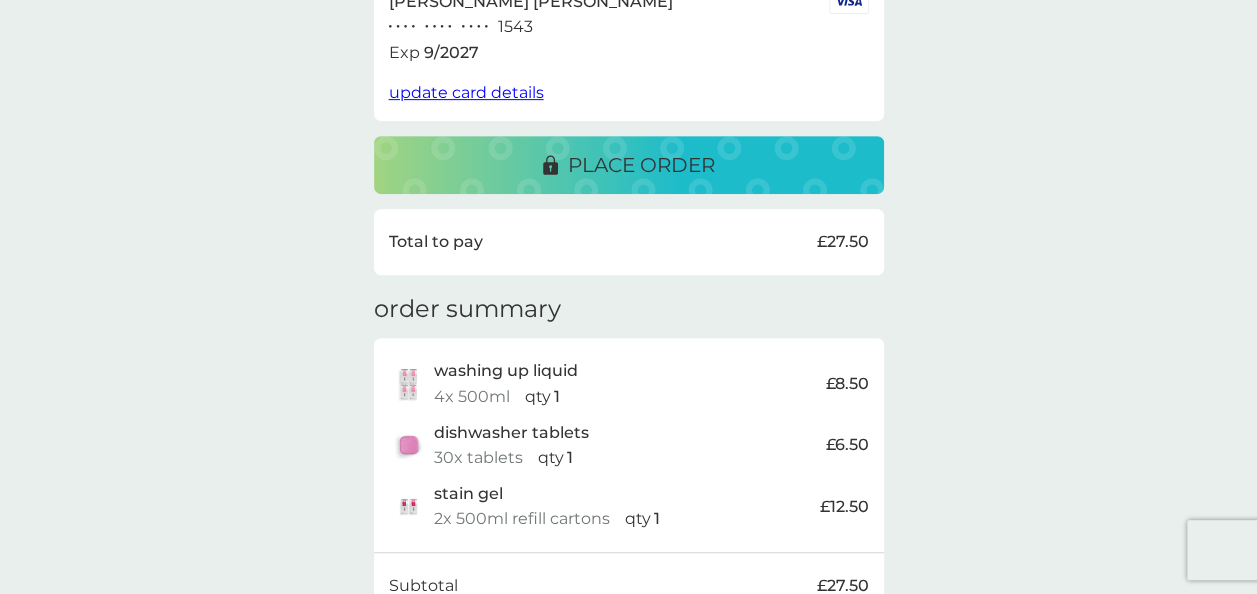 scroll, scrollTop: 400, scrollLeft: 0, axis: vertical 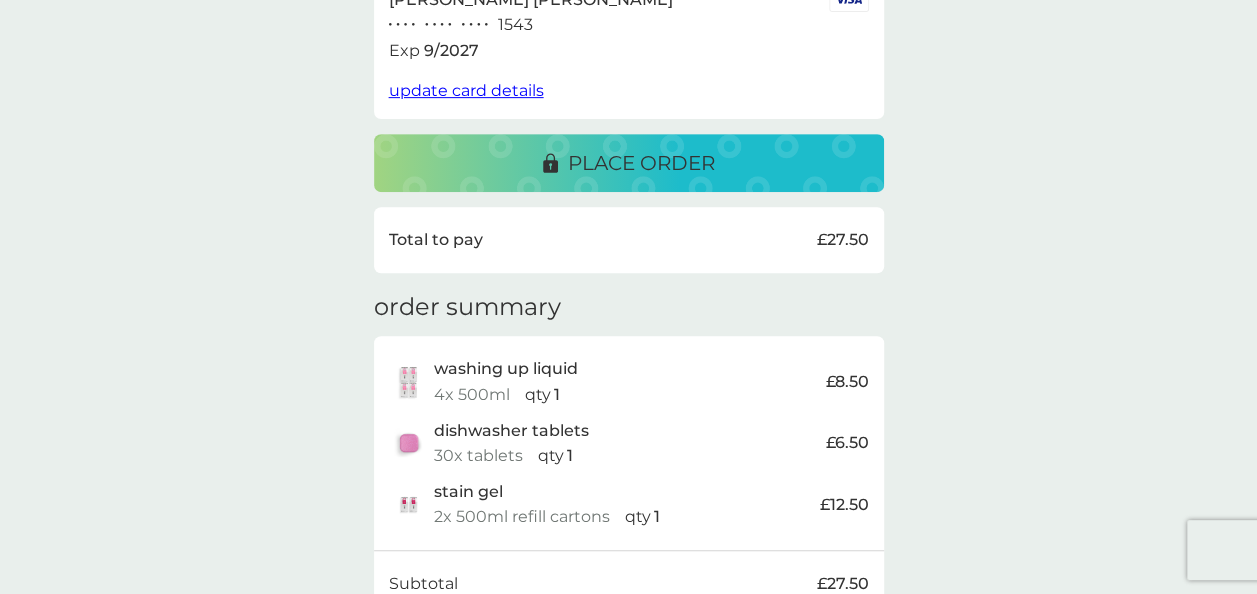 click on "place order" at bounding box center [641, 163] 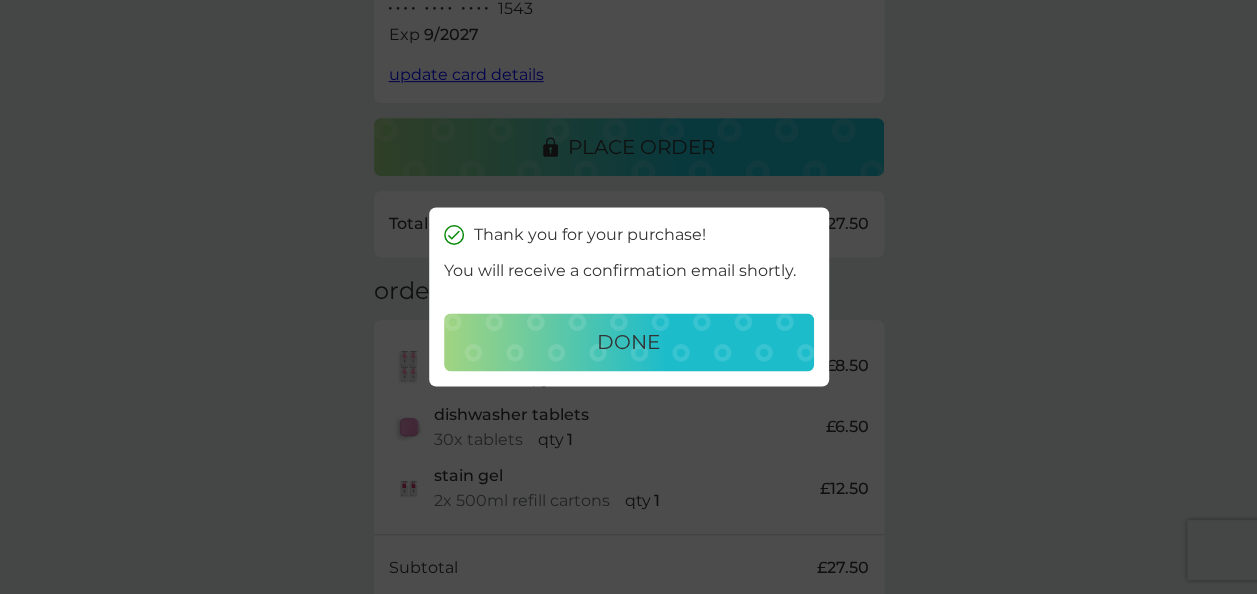 scroll, scrollTop: 392, scrollLeft: 0, axis: vertical 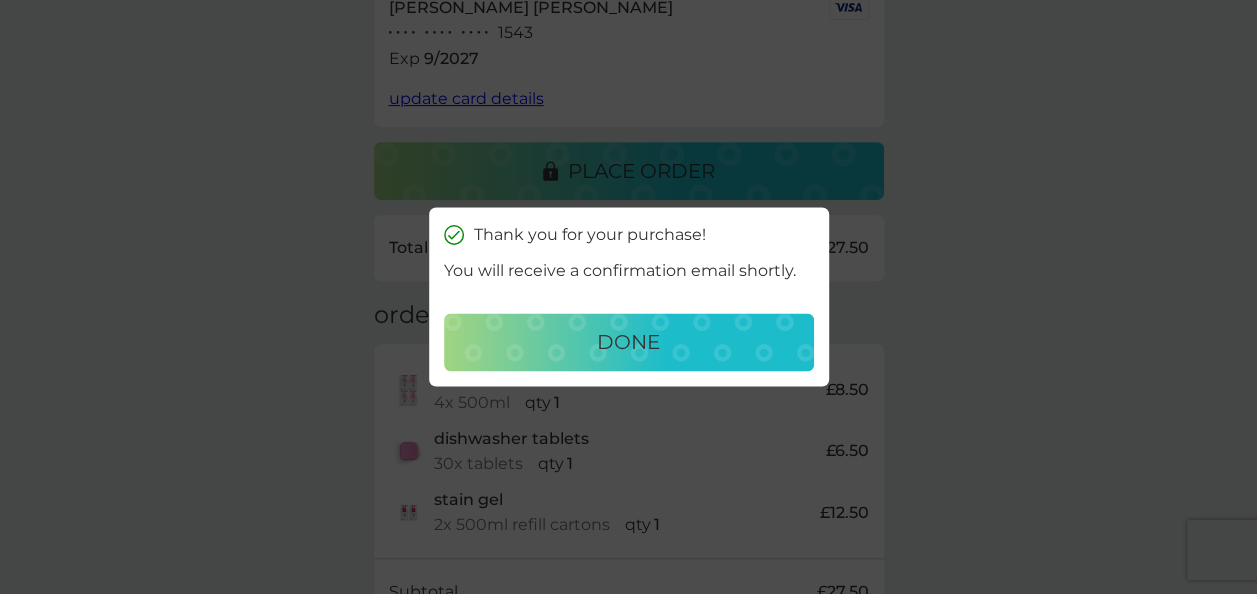 click on "done" at bounding box center [629, 343] 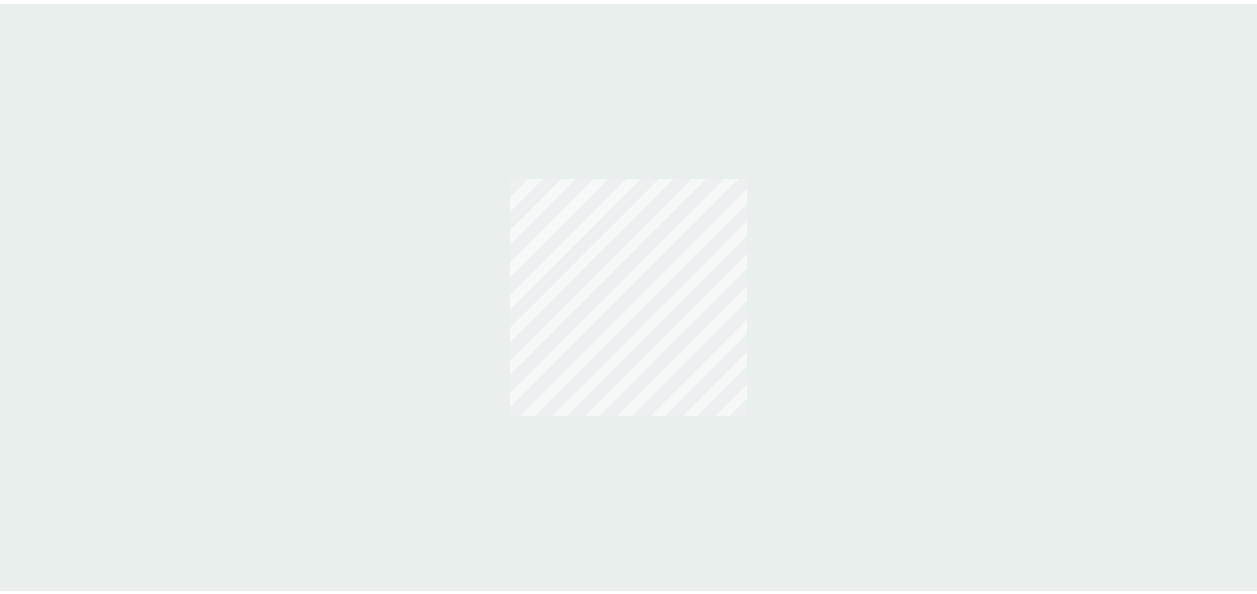 scroll, scrollTop: 0, scrollLeft: 0, axis: both 